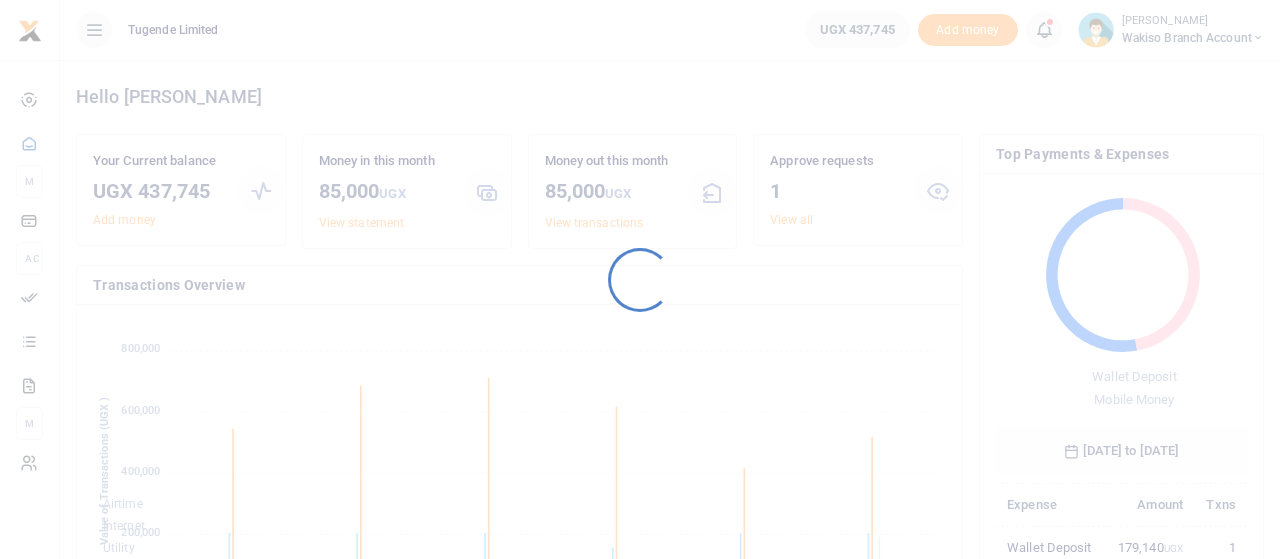 scroll, scrollTop: 0, scrollLeft: 0, axis: both 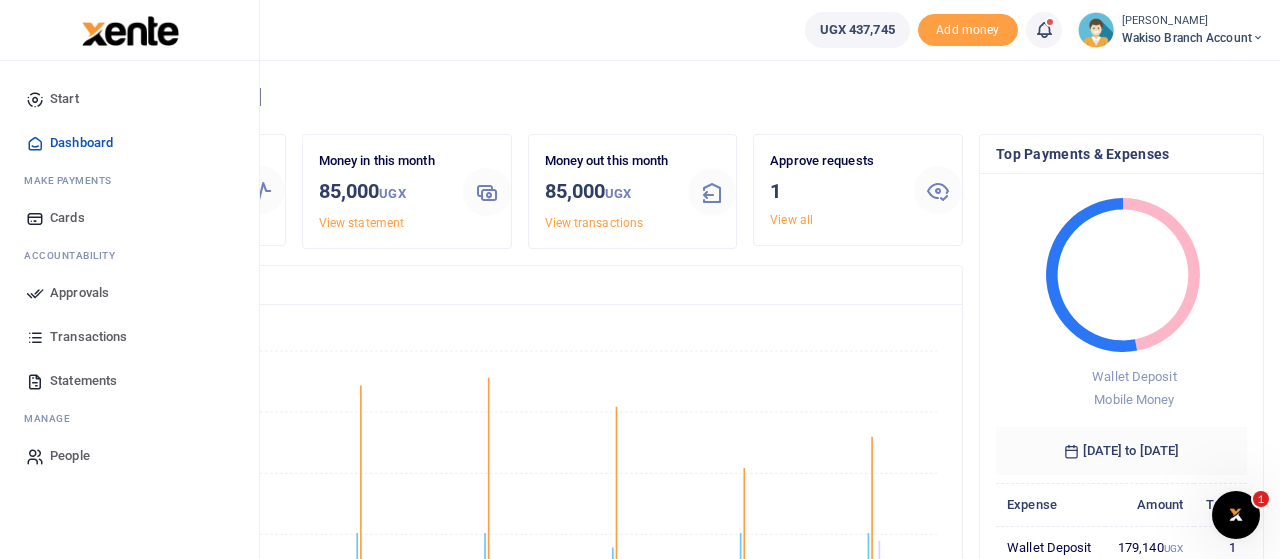 click on "Approvals" at bounding box center (79, 293) 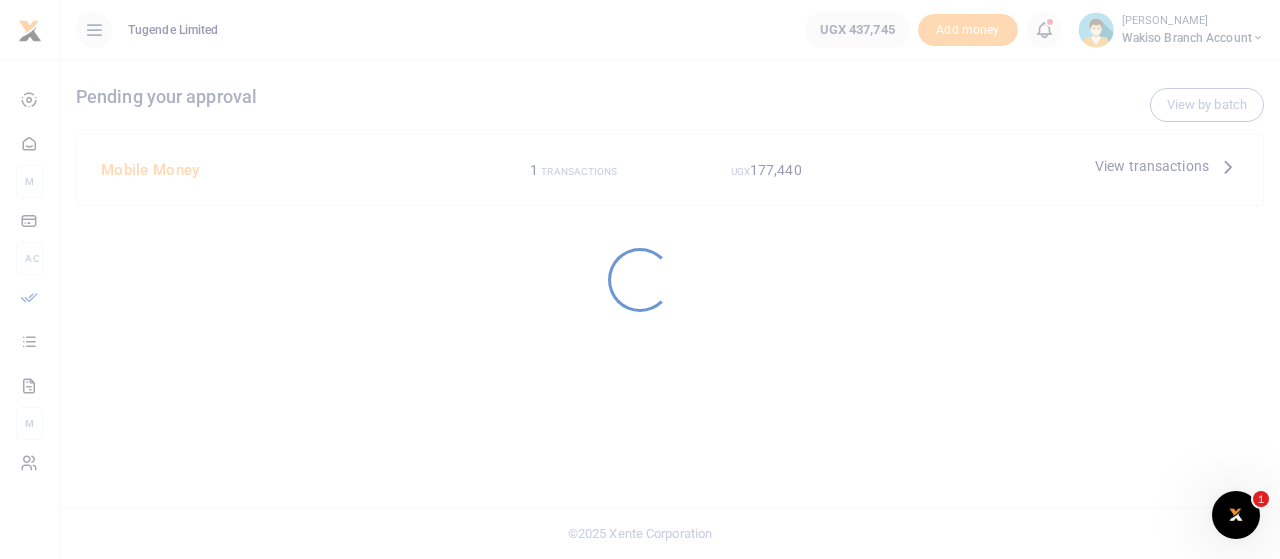 scroll, scrollTop: 0, scrollLeft: 0, axis: both 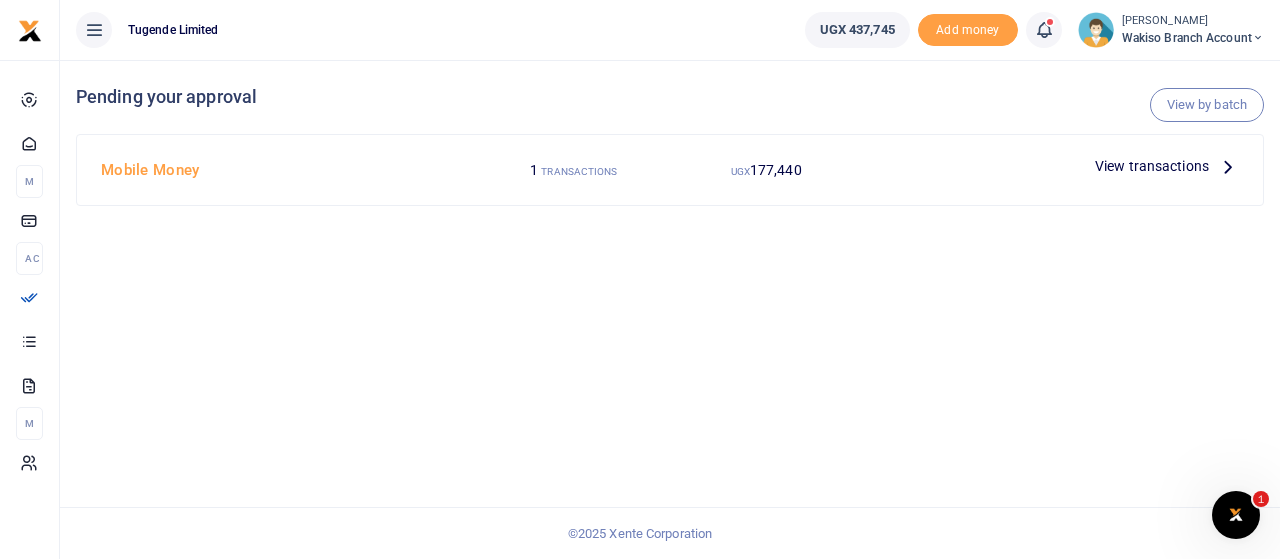click at bounding box center (1228, 166) 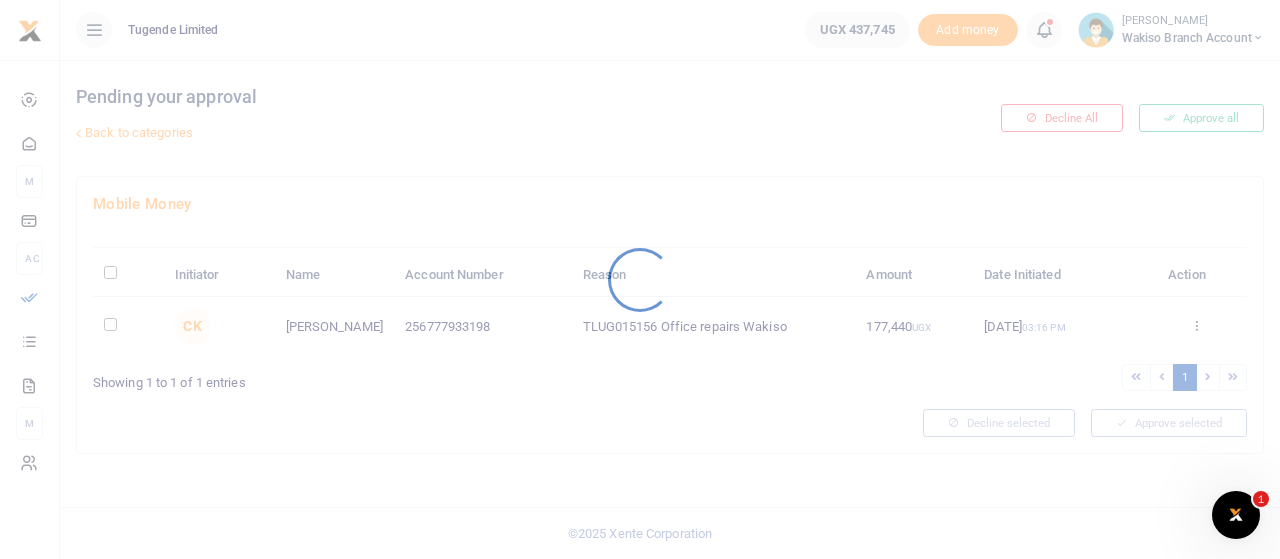 scroll, scrollTop: 0, scrollLeft: 0, axis: both 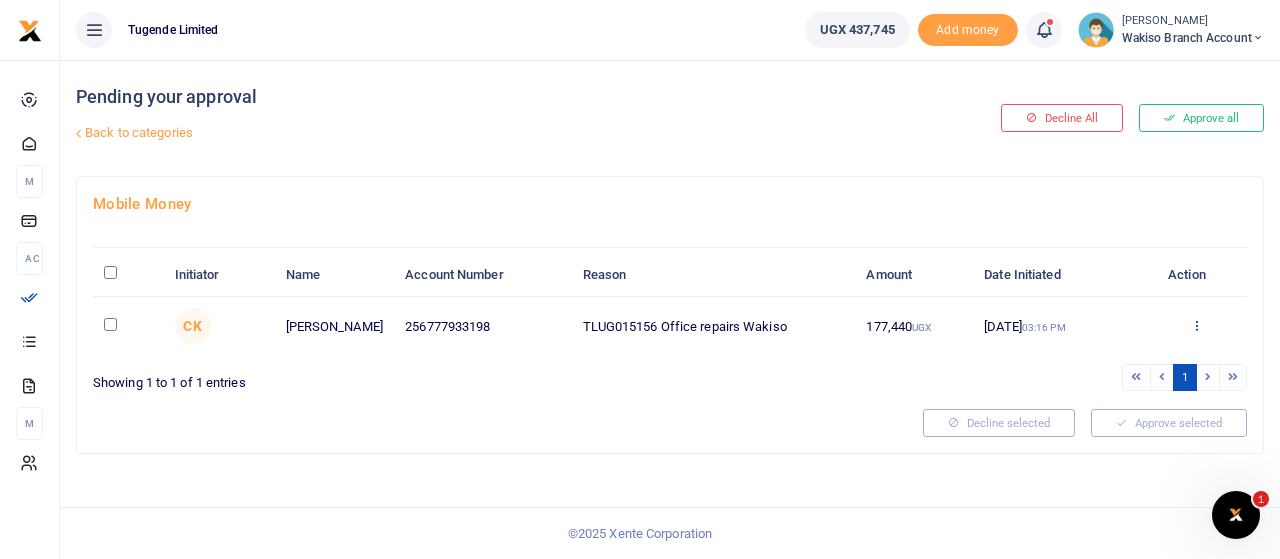 click at bounding box center (1196, 325) 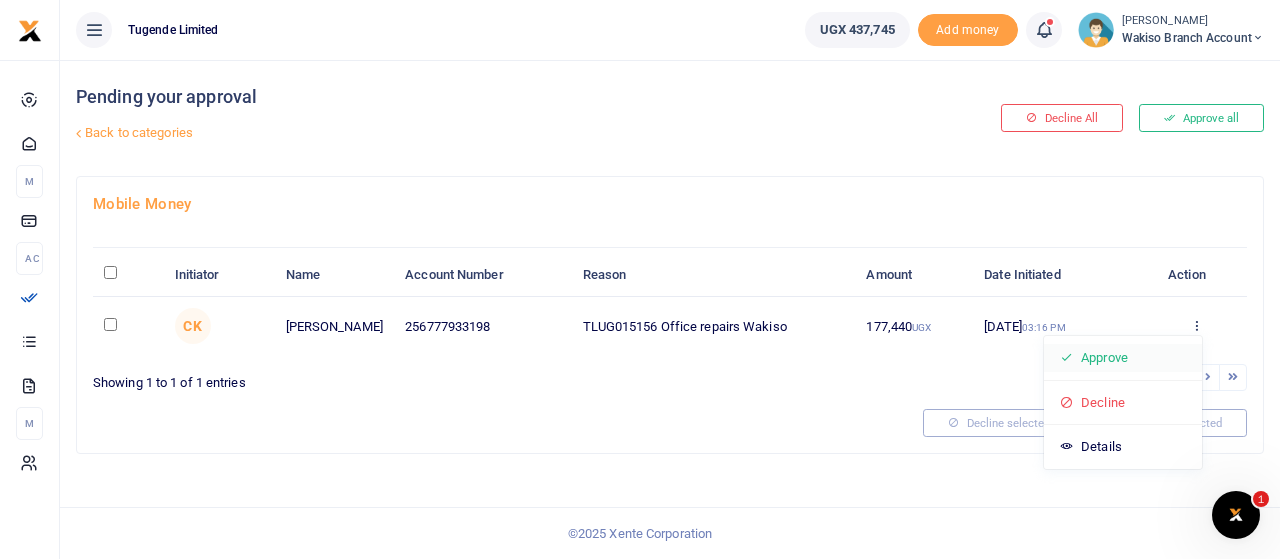 click on "Approve" at bounding box center [1123, 358] 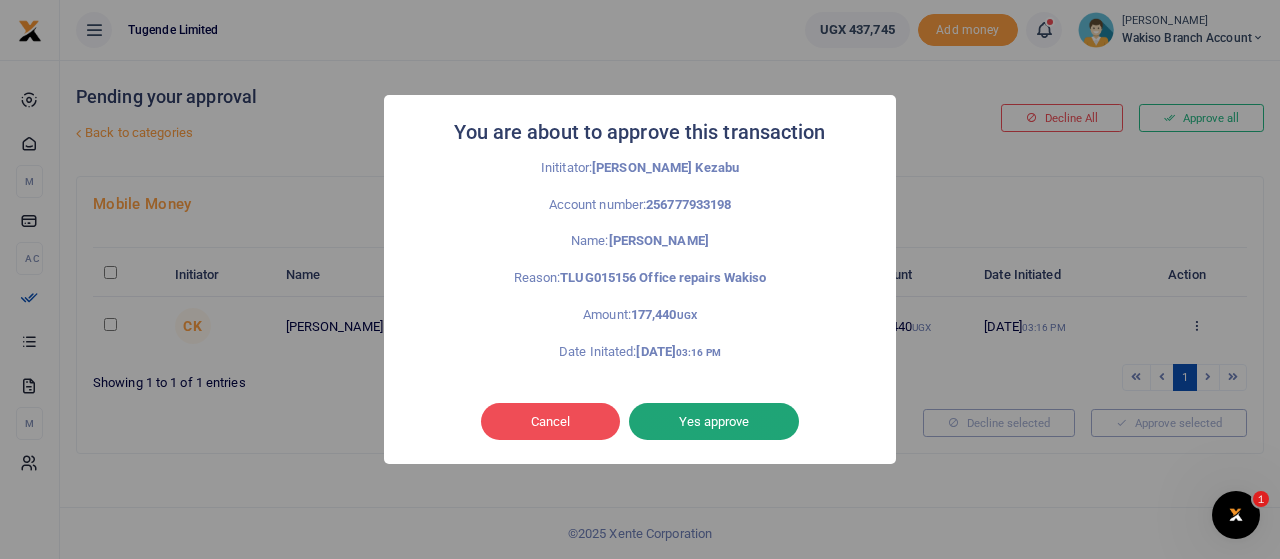 click on "Yes approve" at bounding box center (714, 422) 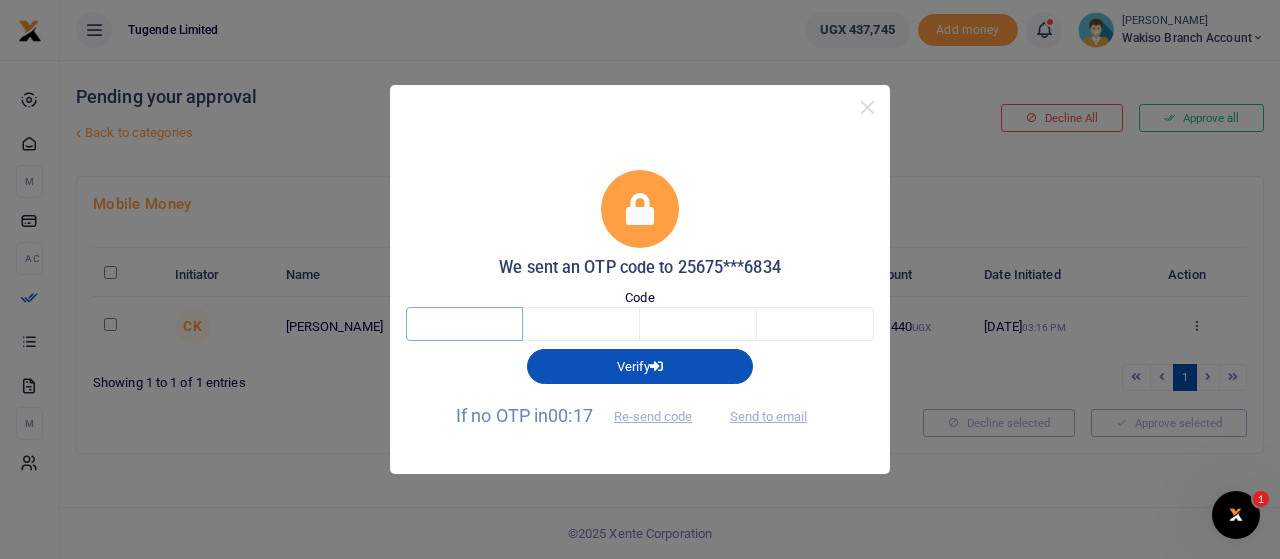 click at bounding box center (464, 324) 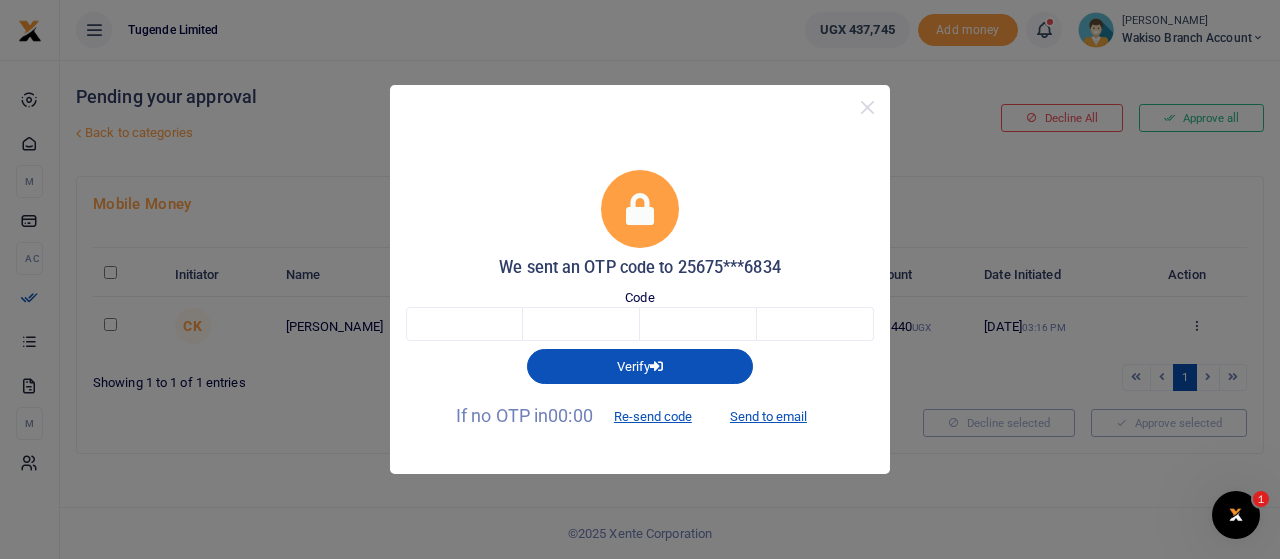 click on "Code" at bounding box center (640, 315) 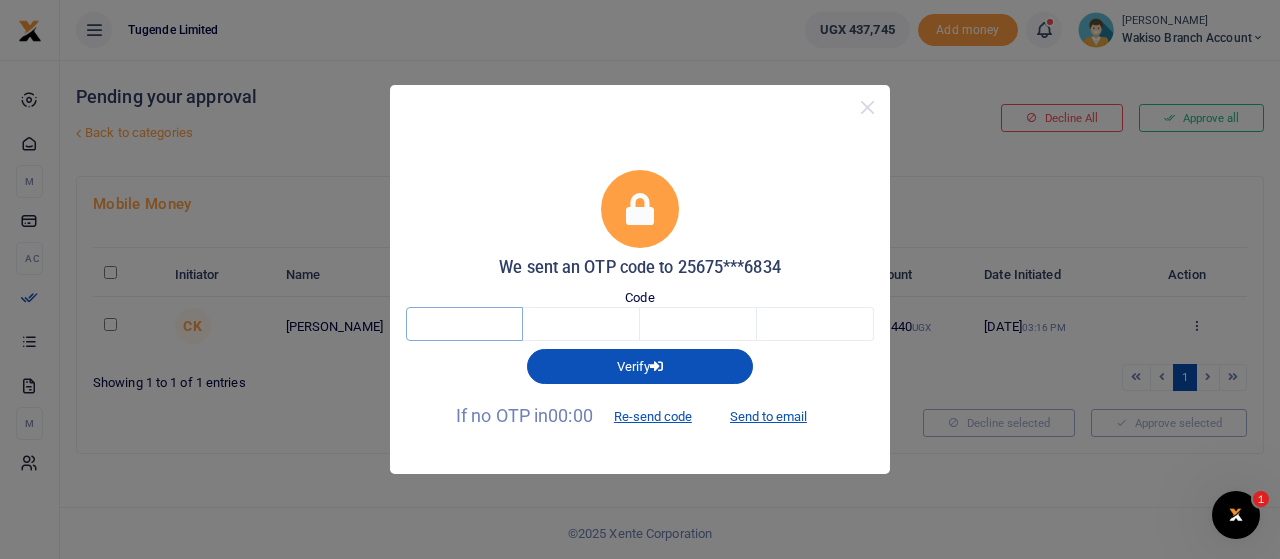 click at bounding box center [464, 324] 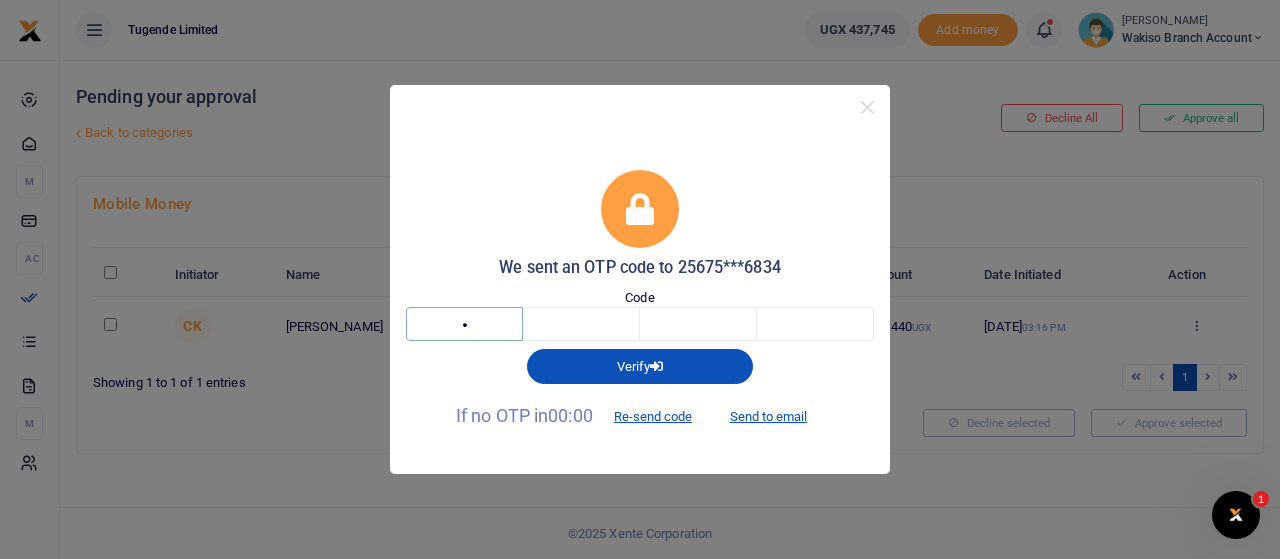 type on "1" 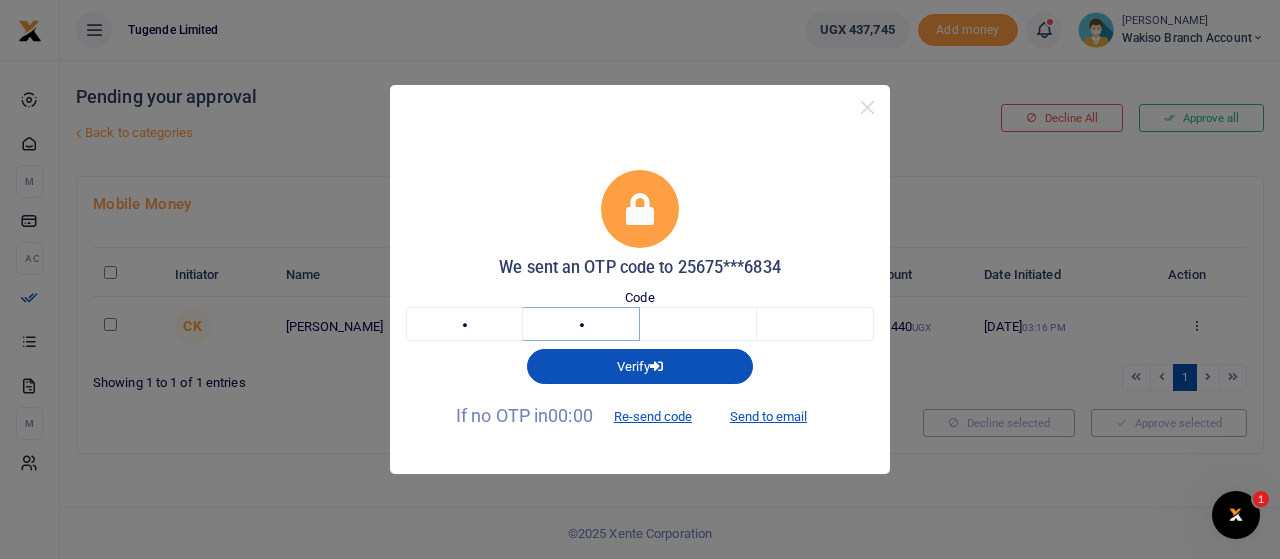 type on "6" 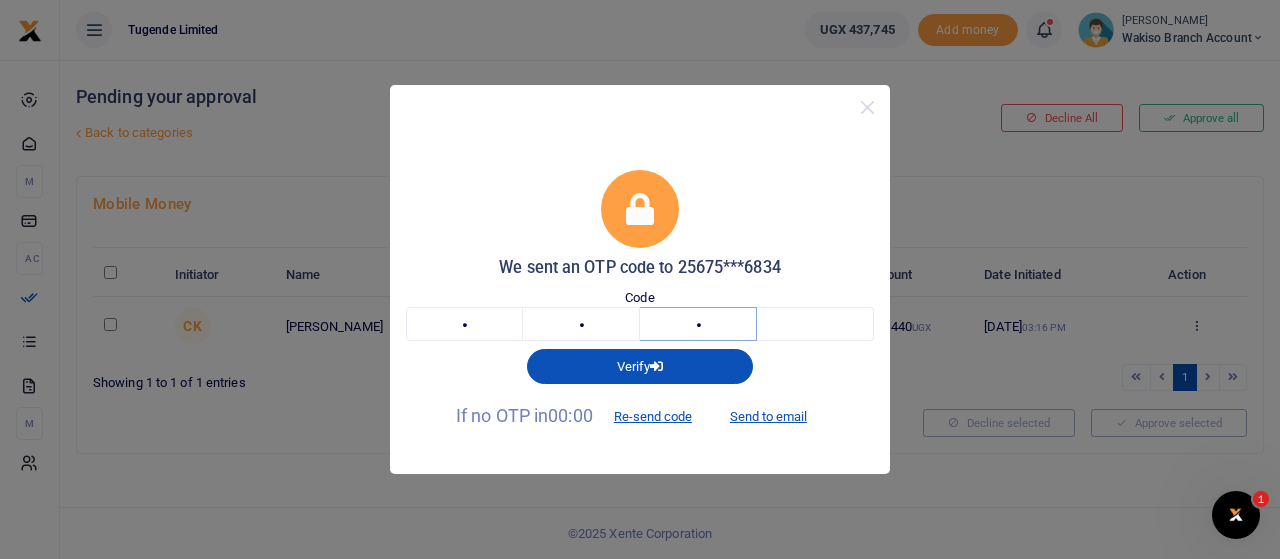 type on "2" 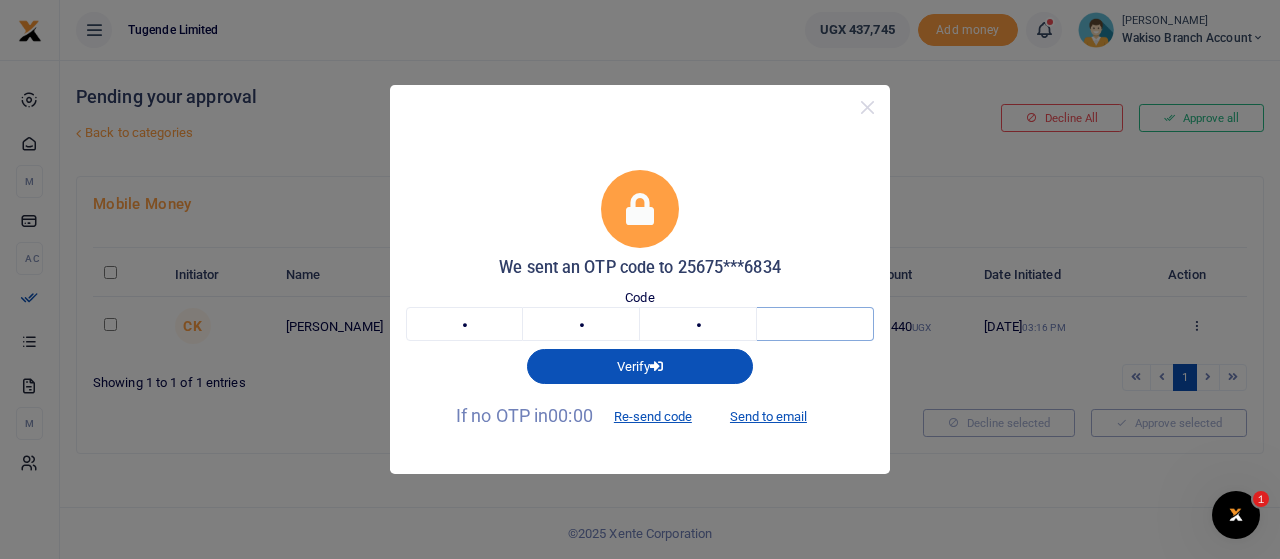 type on "4" 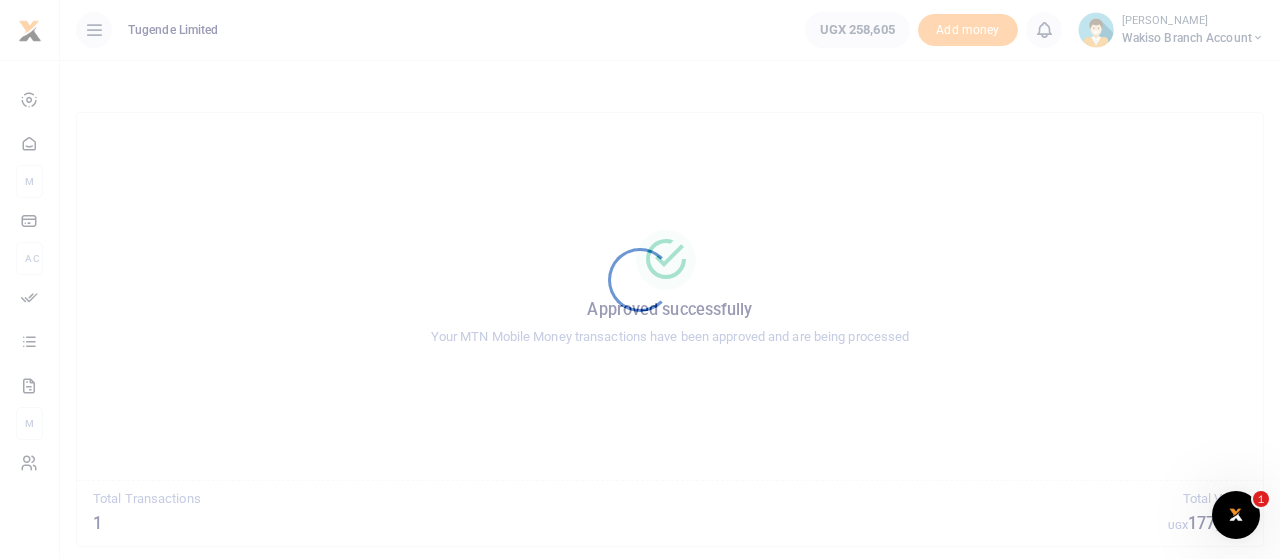 scroll, scrollTop: 0, scrollLeft: 0, axis: both 